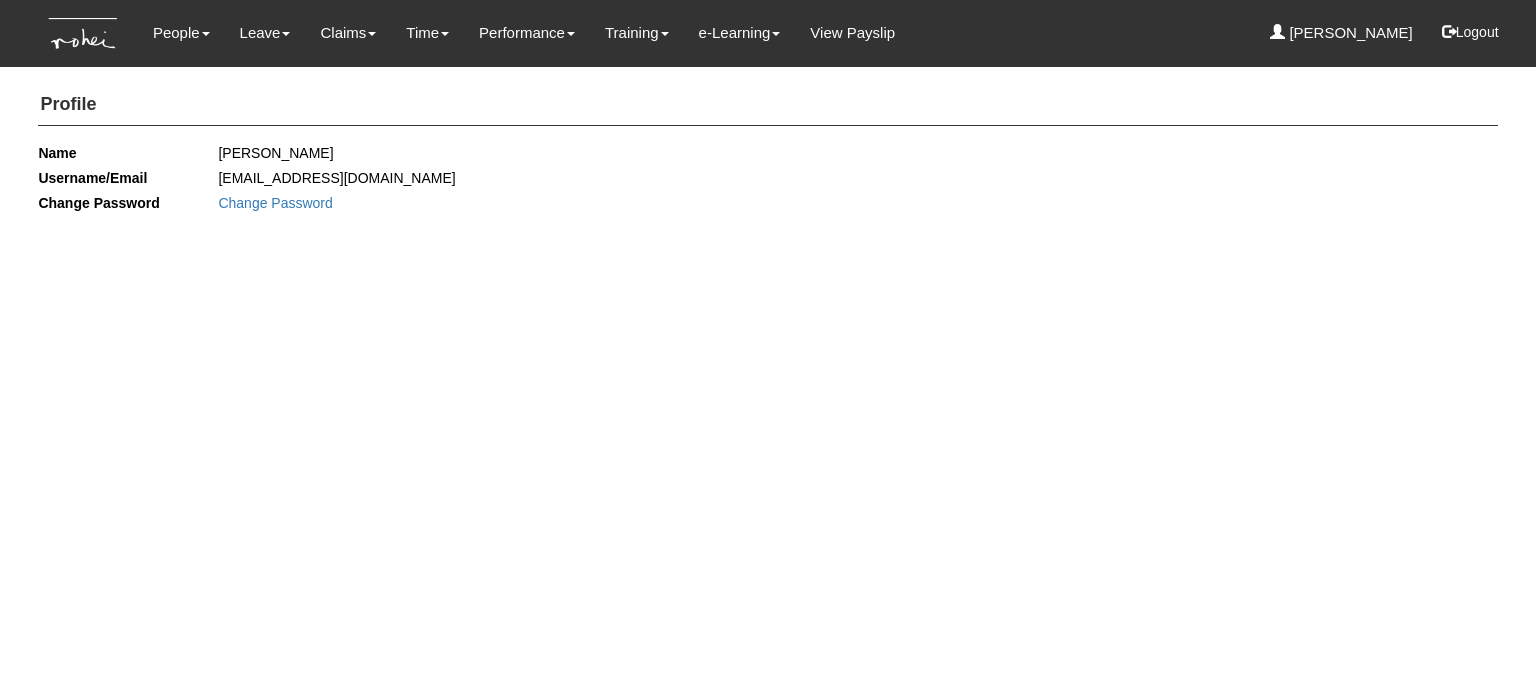 scroll, scrollTop: 0, scrollLeft: 0, axis: both 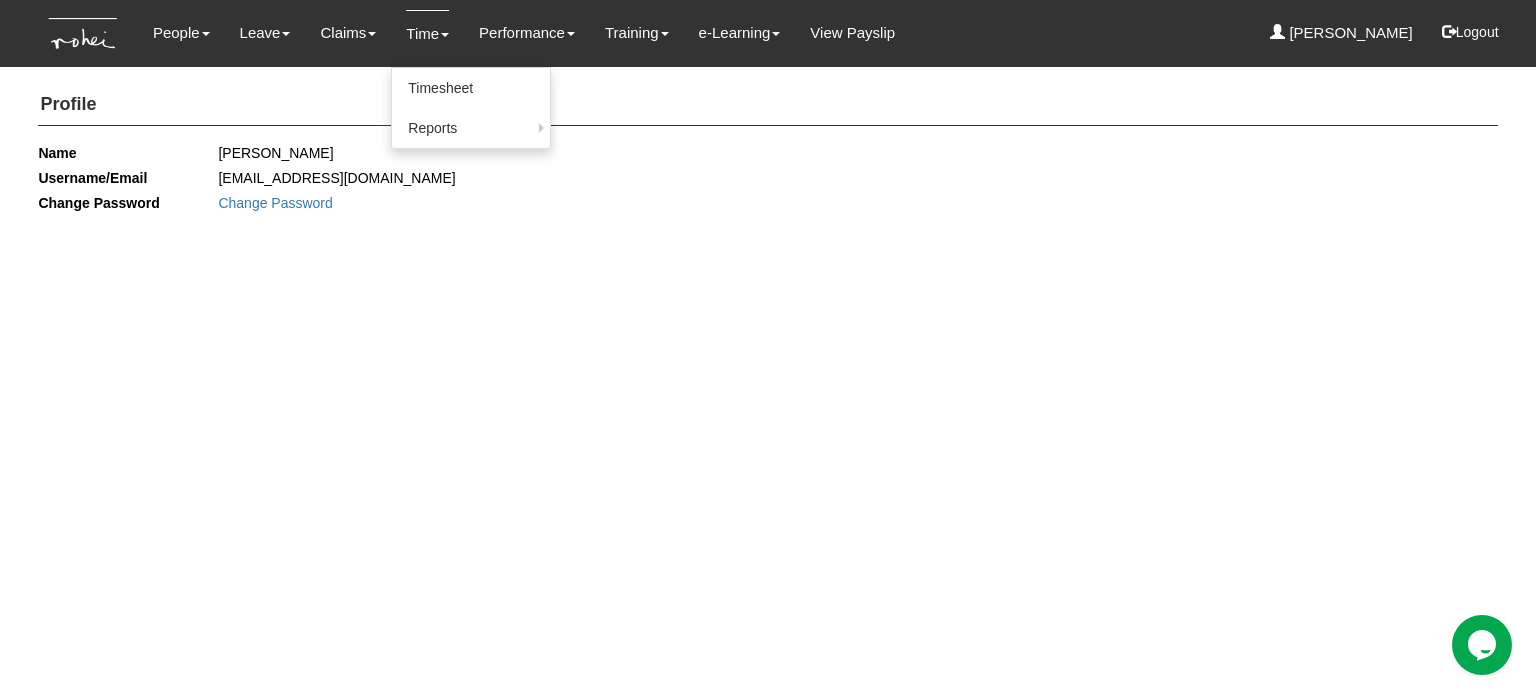 click on "Time" at bounding box center [427, 33] 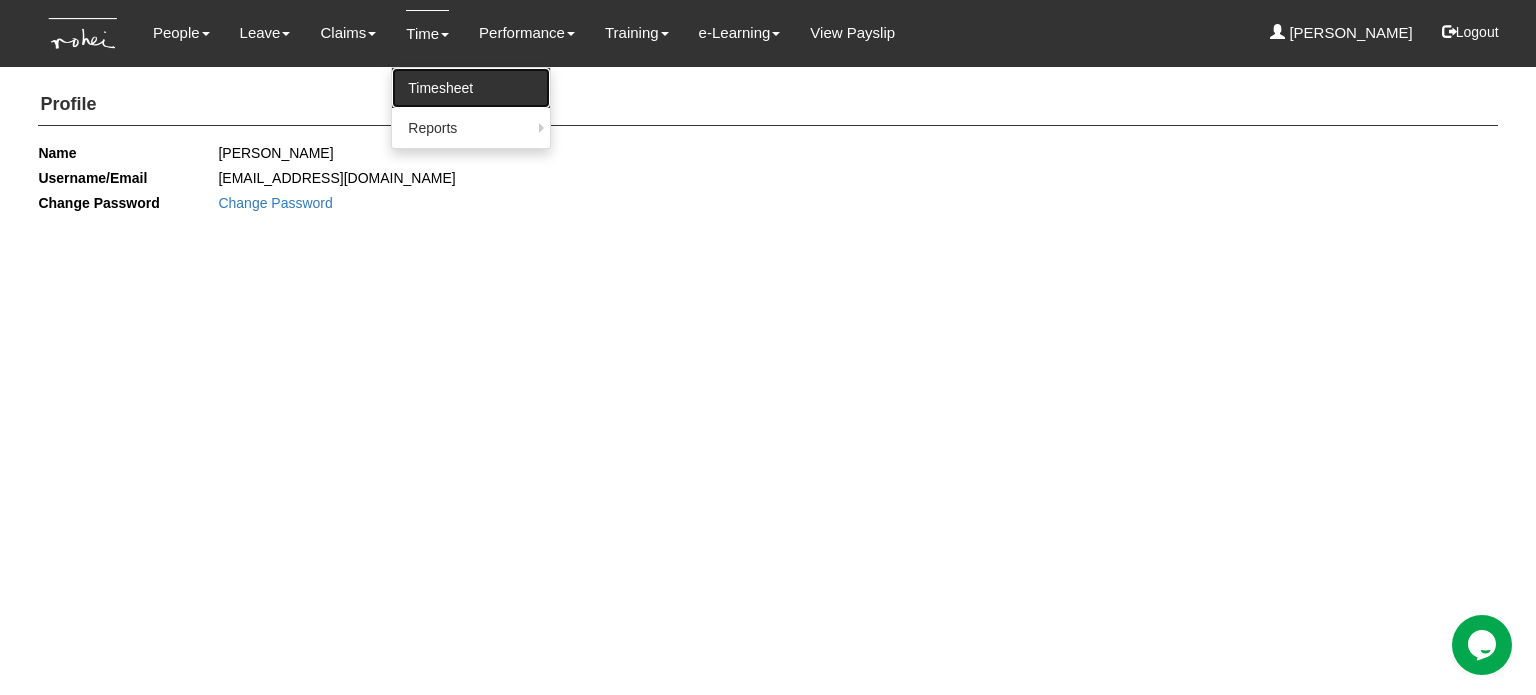 click on "Timesheet" at bounding box center [471, 88] 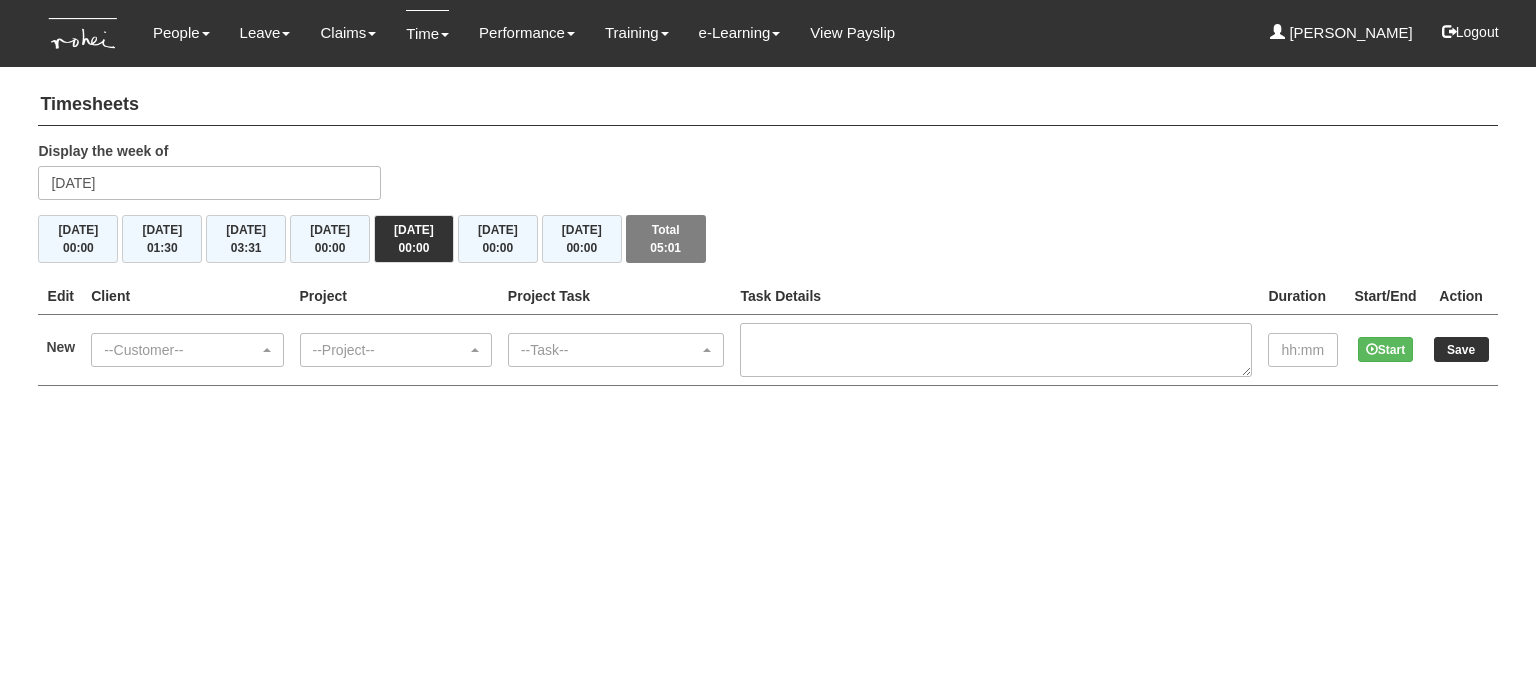 scroll, scrollTop: 0, scrollLeft: 0, axis: both 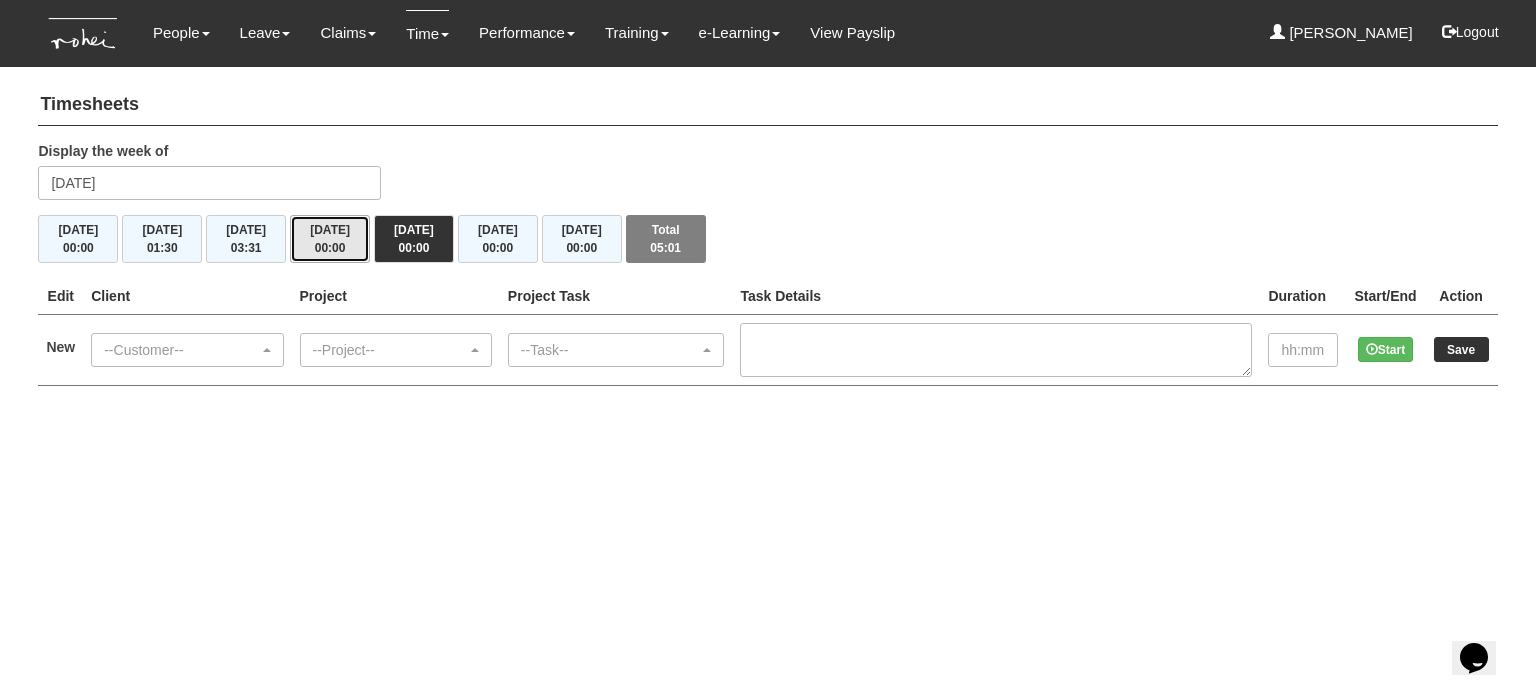 click on "00:00" at bounding box center [330, 248] 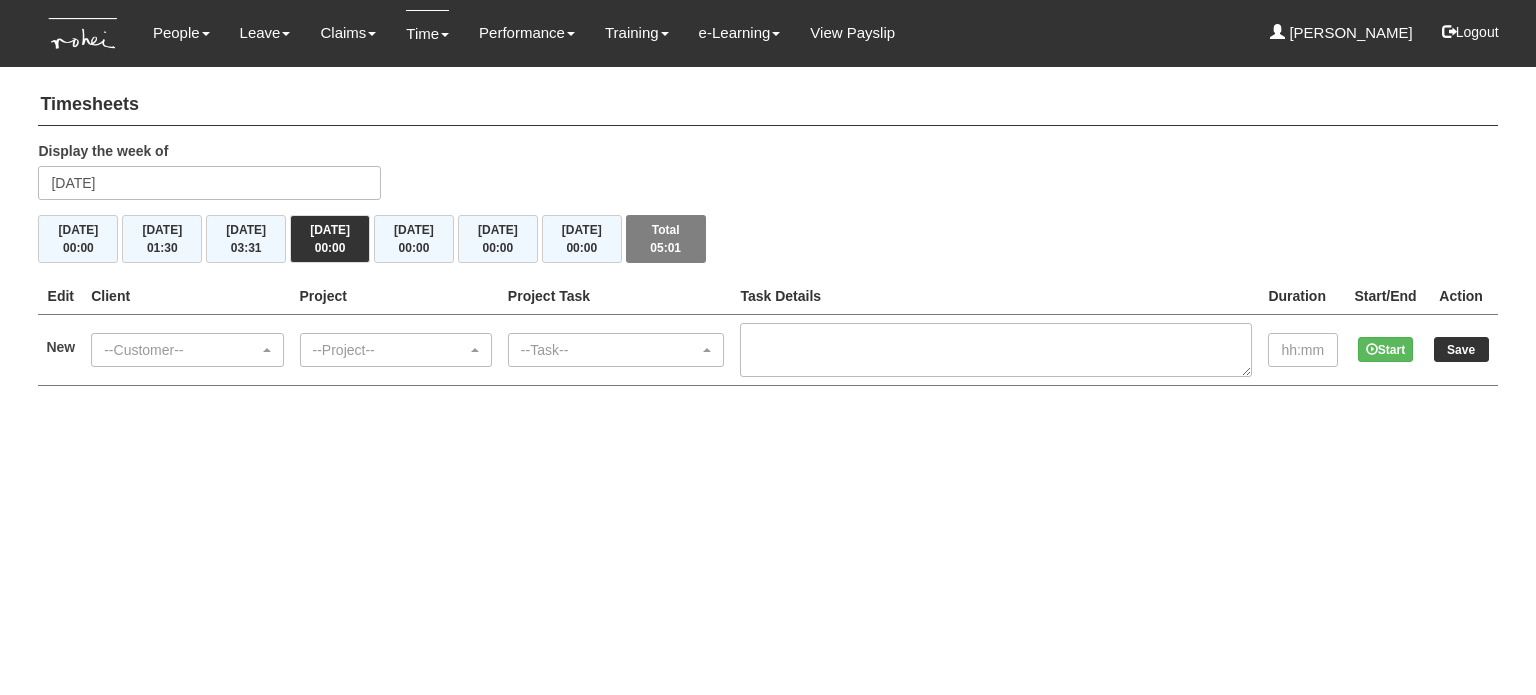 scroll, scrollTop: 0, scrollLeft: 0, axis: both 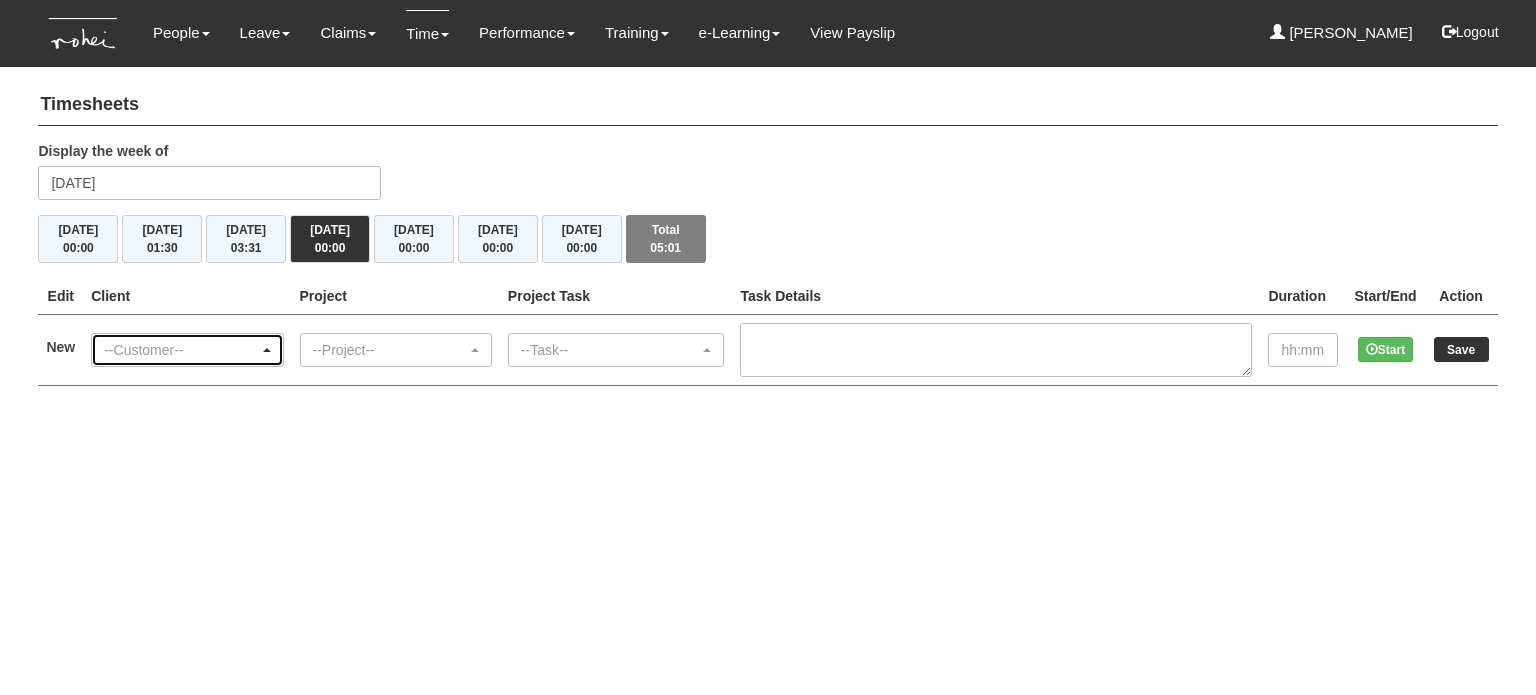 click on "--Customer--" at bounding box center (181, 350) 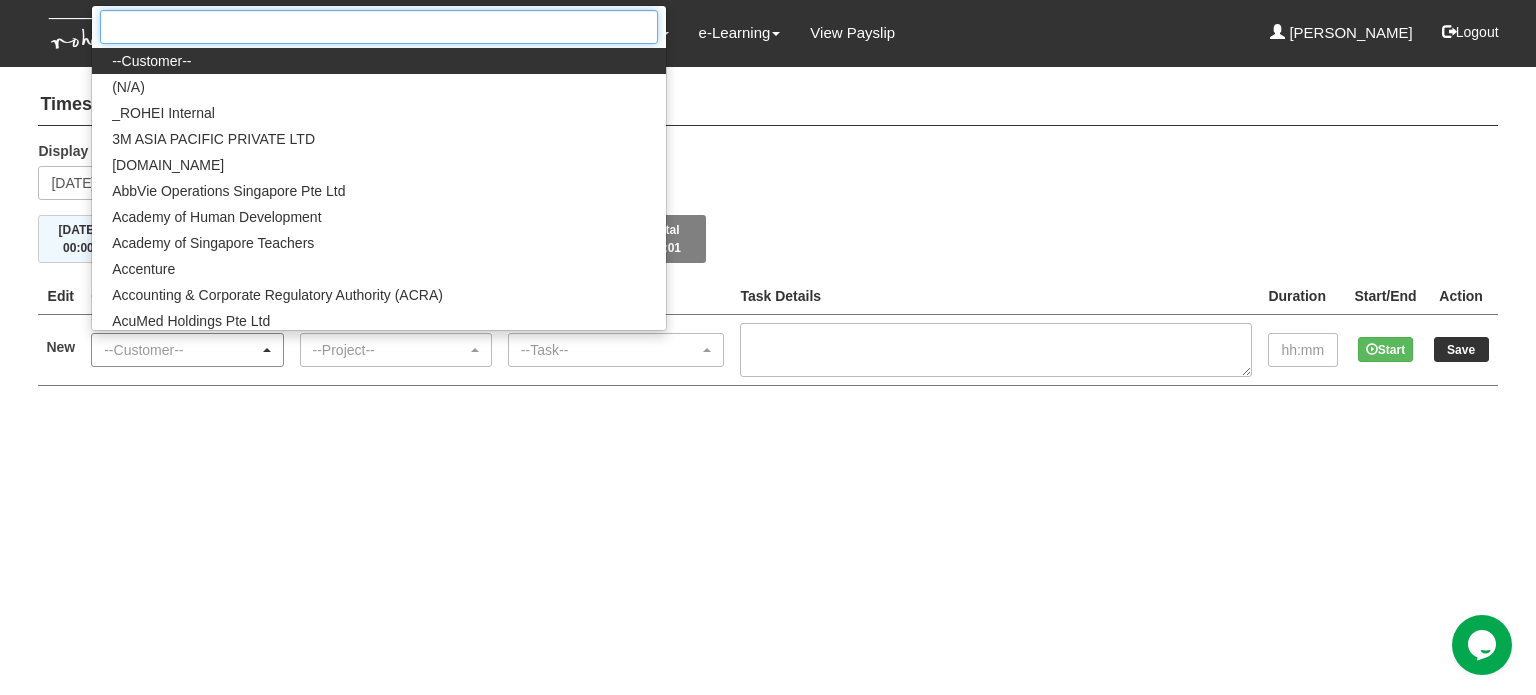 scroll, scrollTop: 0, scrollLeft: 0, axis: both 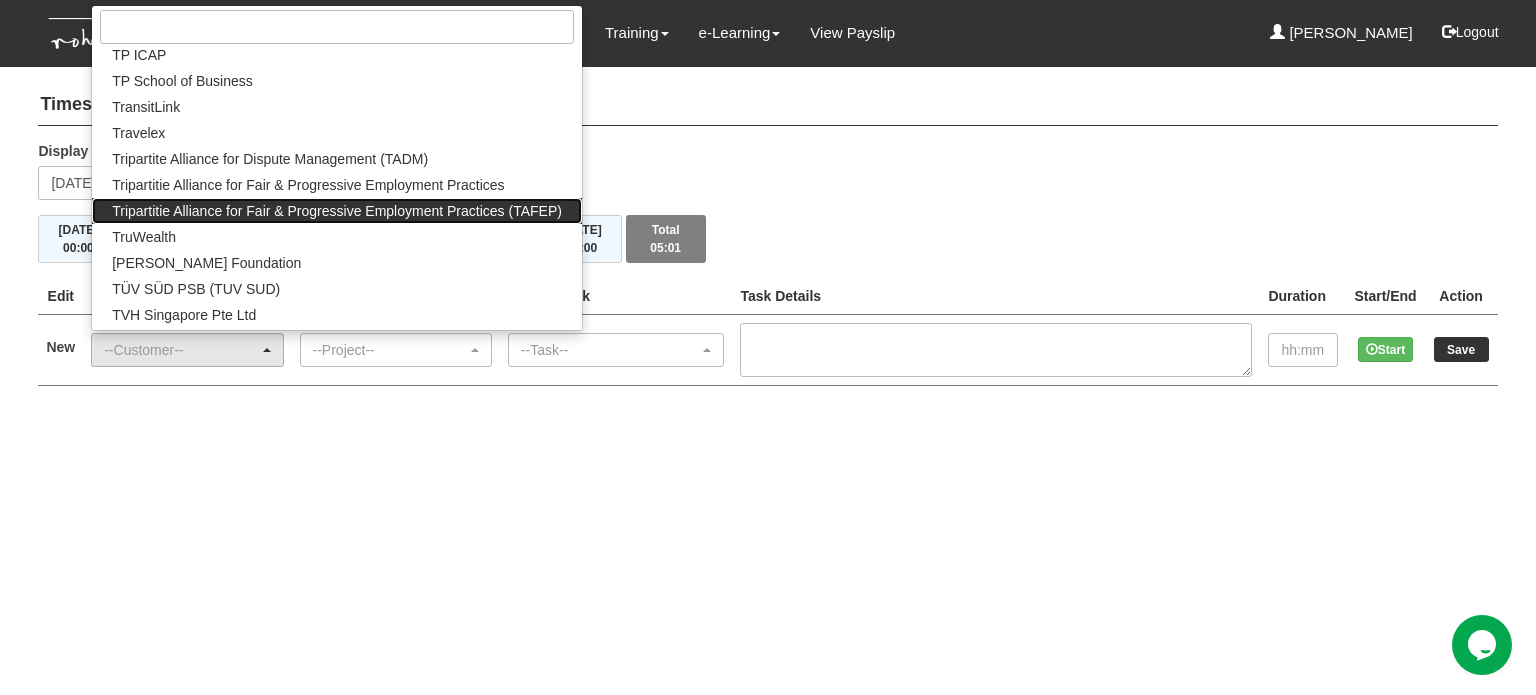 click on "Tripartitie Alliance for Fair & Progressive Employment Practices (TAFEP)" at bounding box center (337, 211) 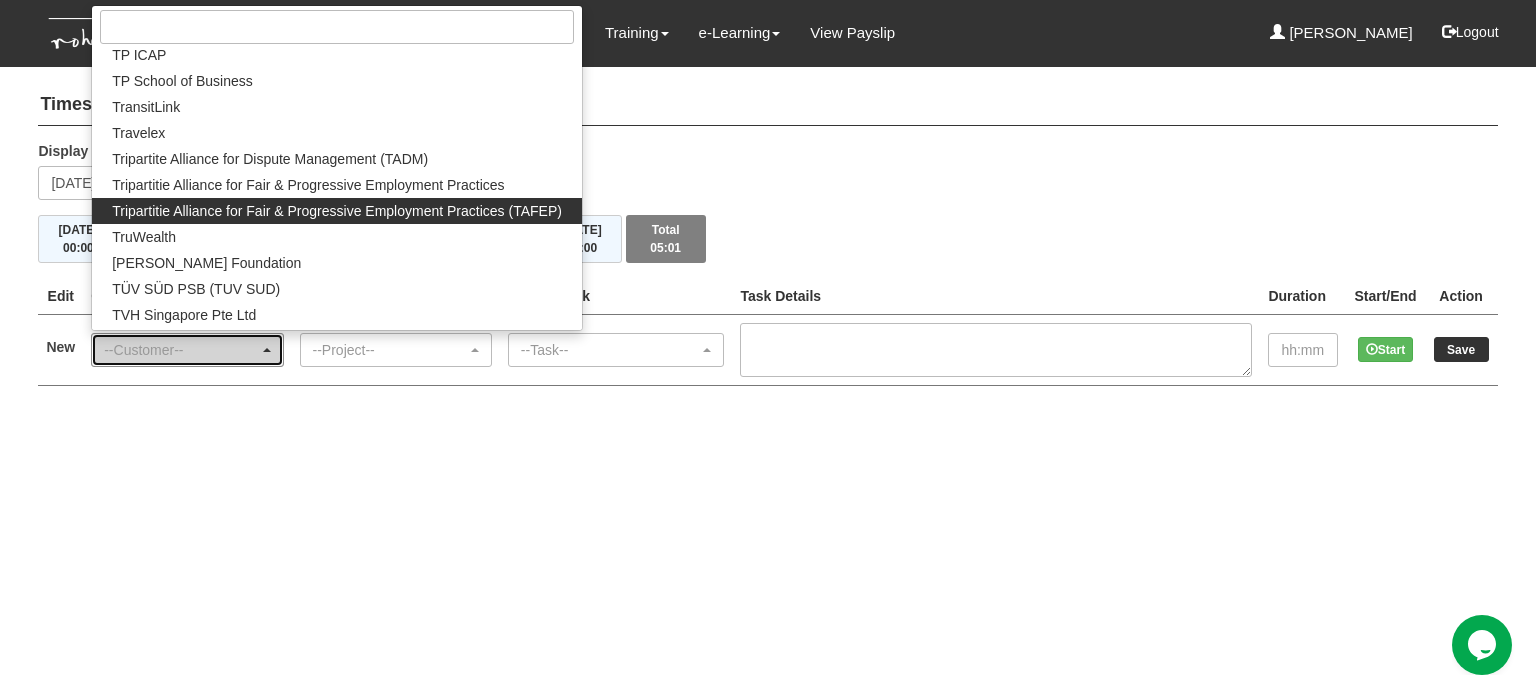 select on "753" 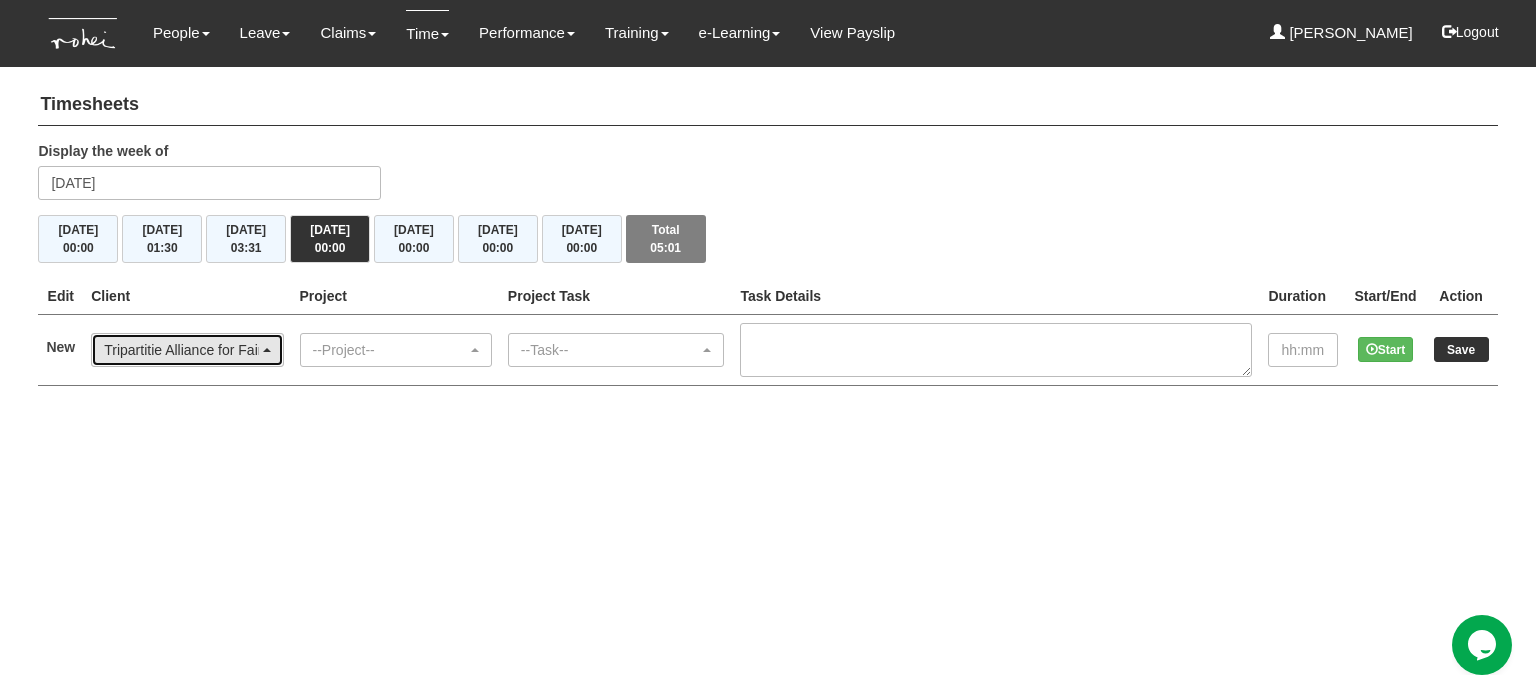 scroll, scrollTop: 0, scrollLeft: 0, axis: both 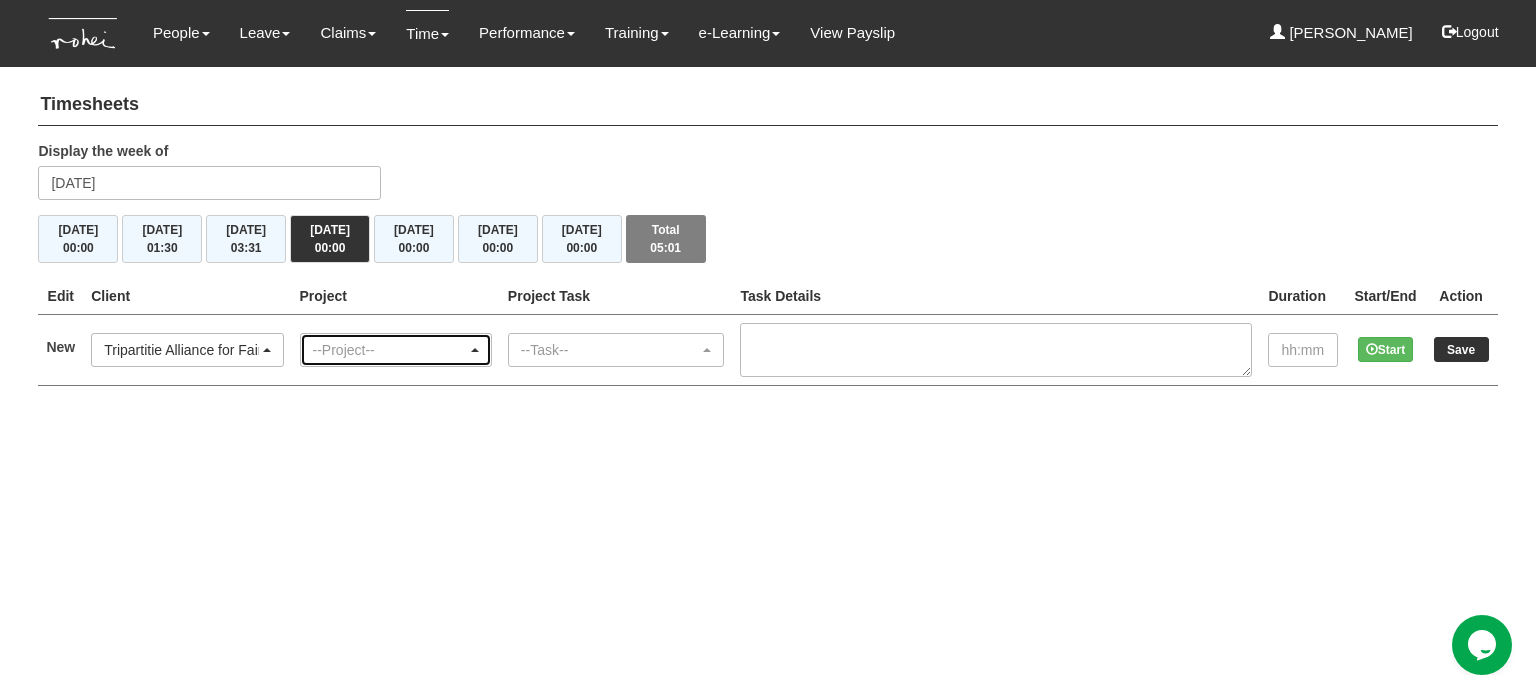 click on "--Project--" at bounding box center [390, 350] 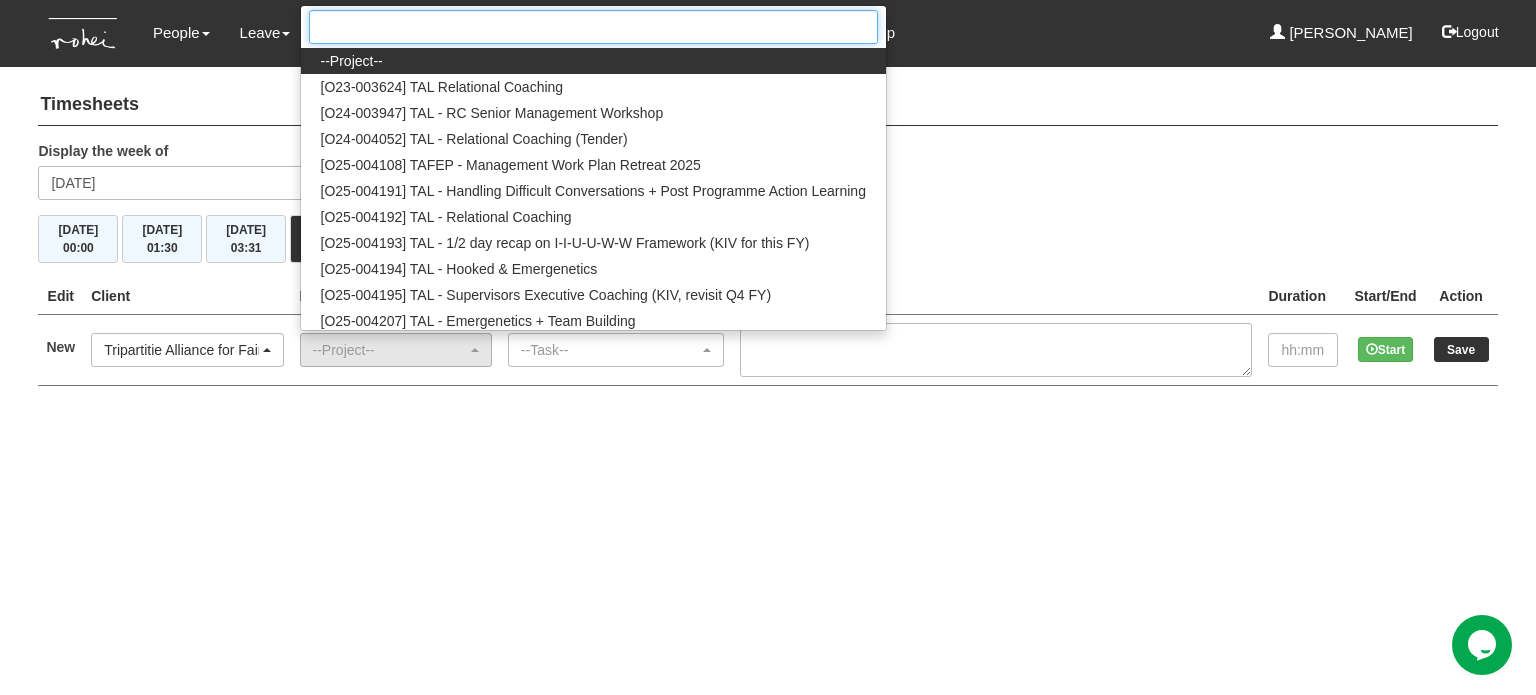scroll, scrollTop: 1, scrollLeft: 0, axis: vertical 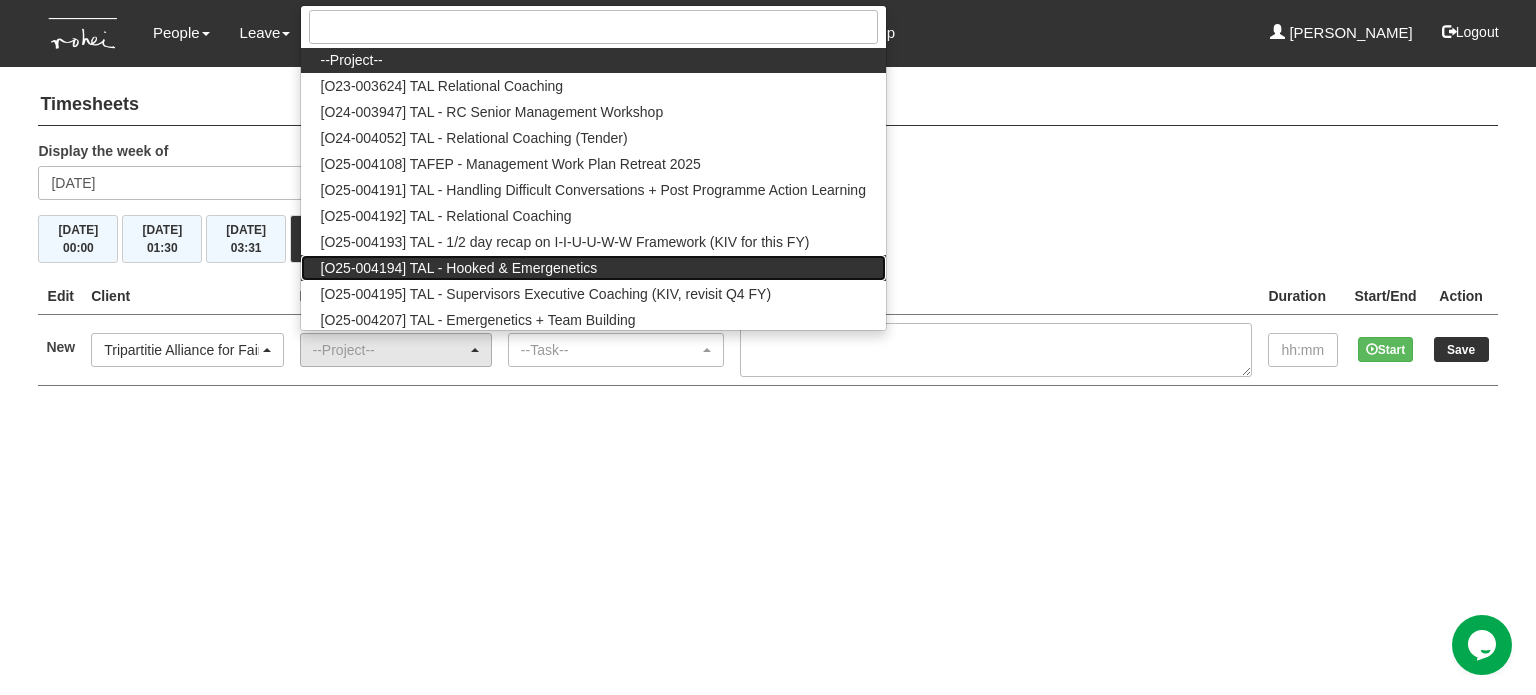 click on "[O25-004194] TAL - Hooked & Emergenetics" at bounding box center [459, 268] 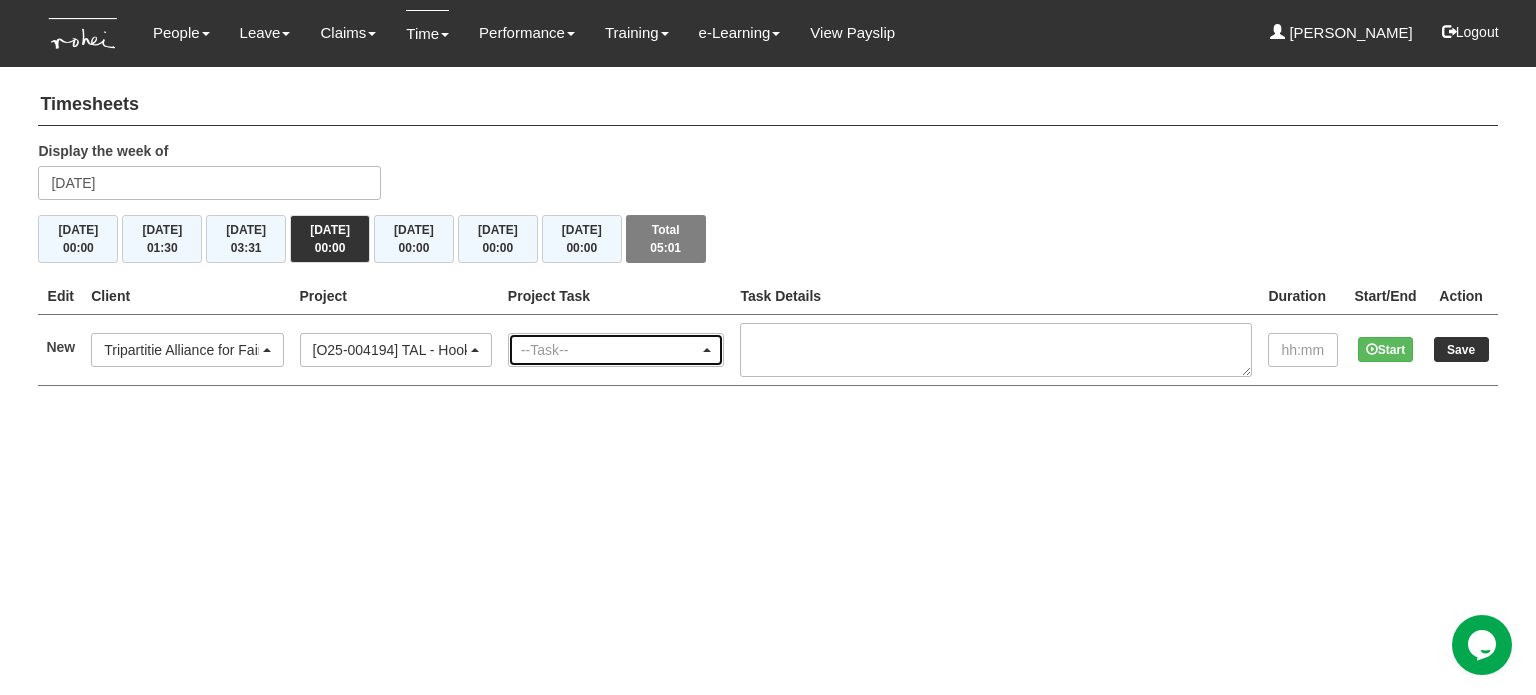 click on "--Task--" at bounding box center [610, 350] 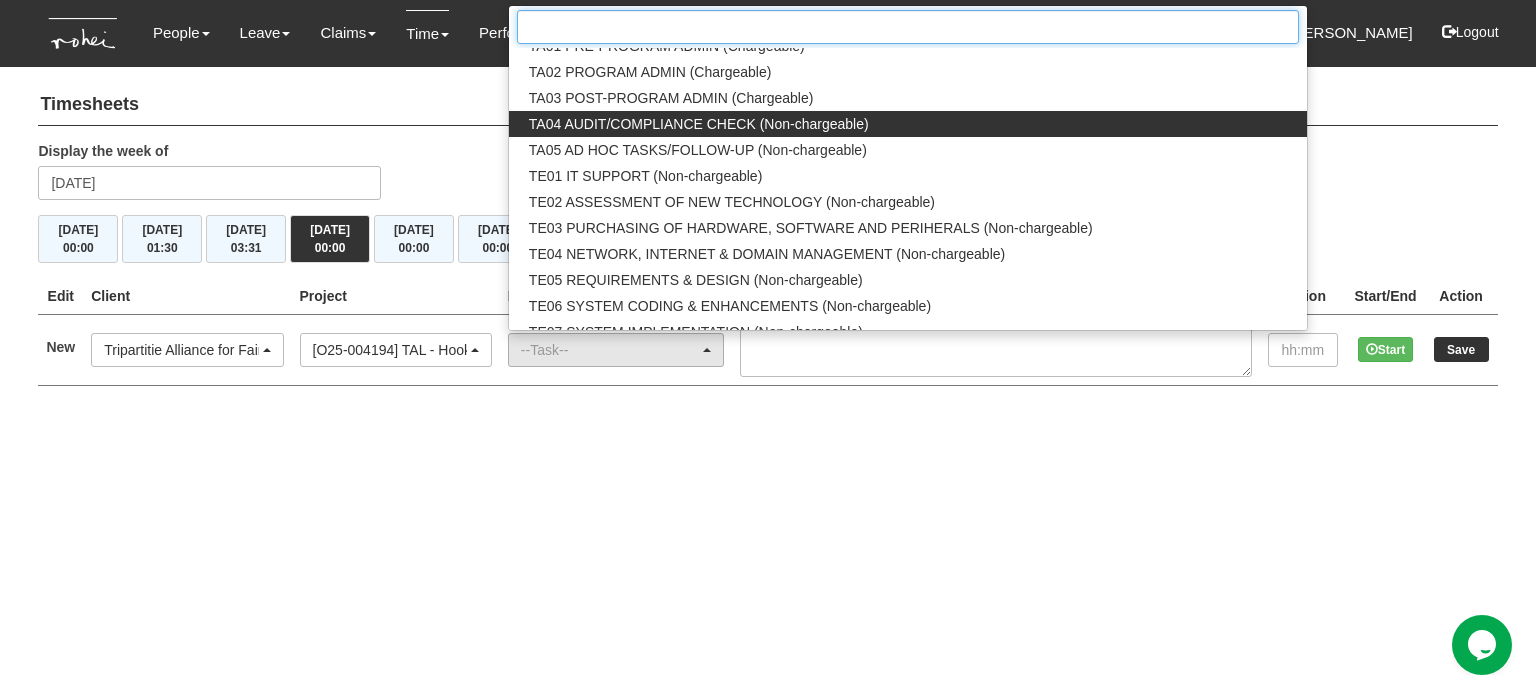 scroll, scrollTop: 2515, scrollLeft: 0, axis: vertical 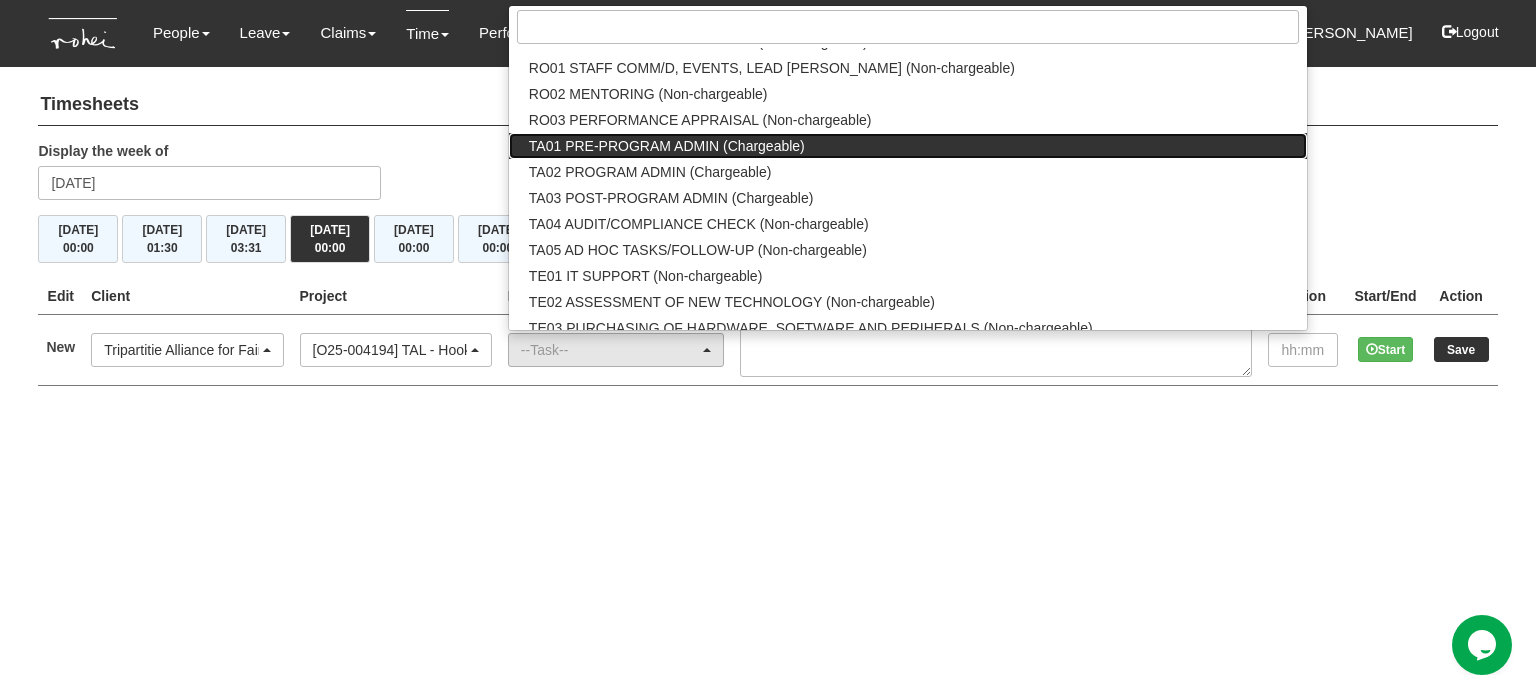 click on "TA01 PRE-PROGRAM ADMIN (Chargeable)" at bounding box center (667, 146) 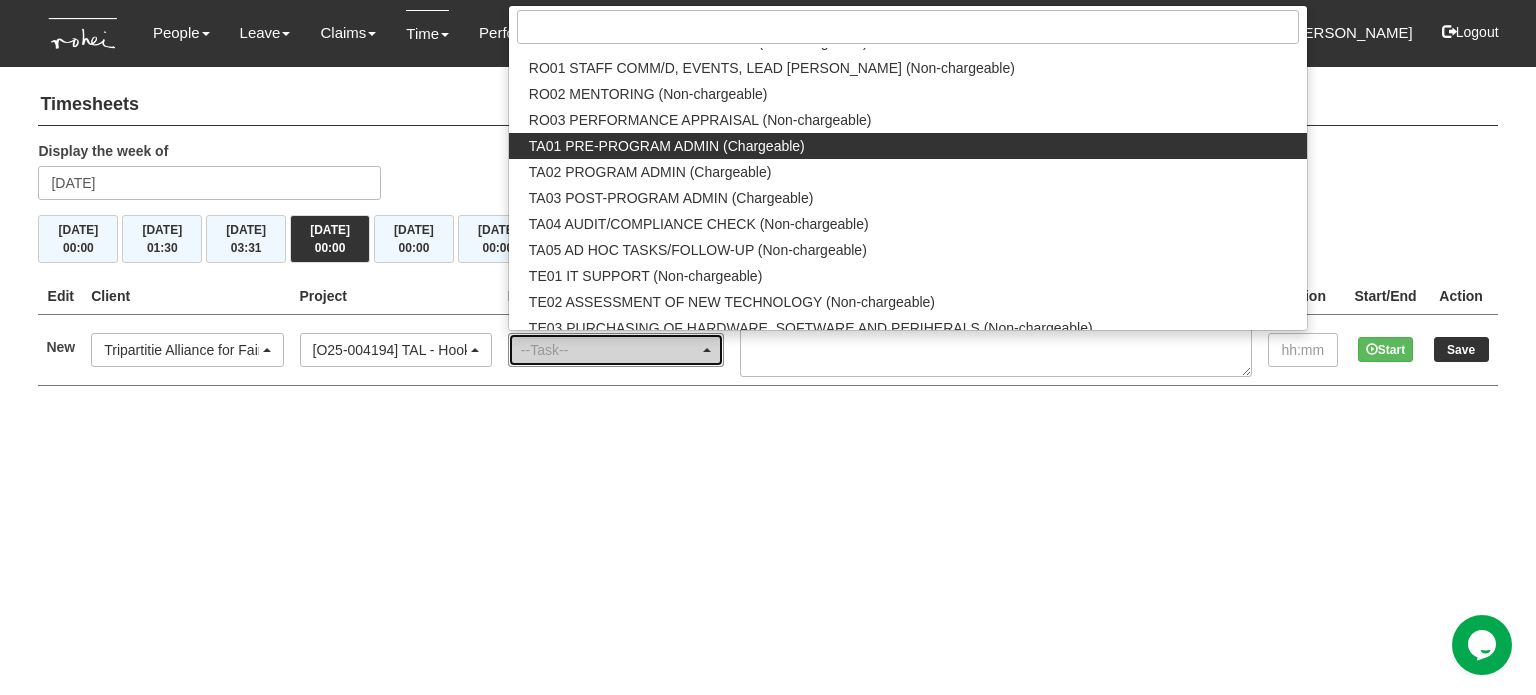 select on "94" 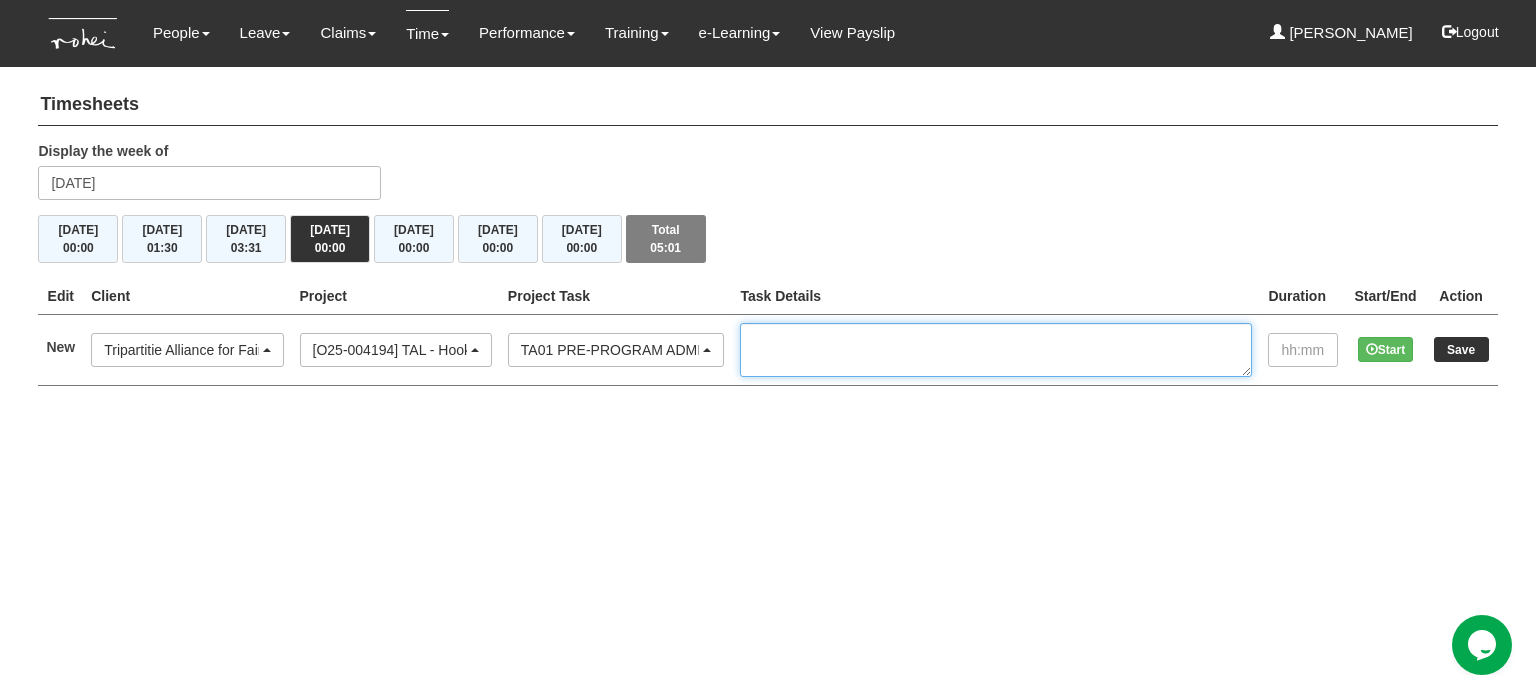 click at bounding box center [996, 350] 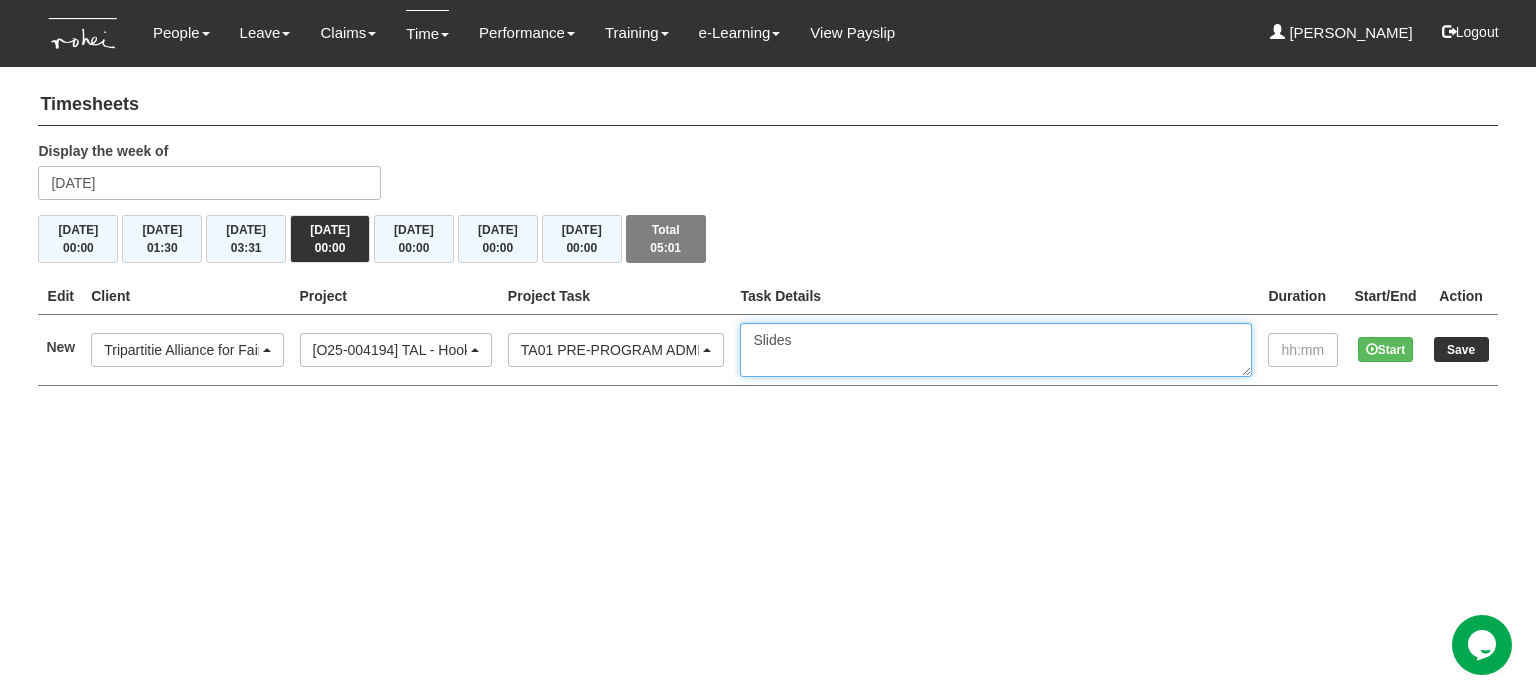 type on "Slides" 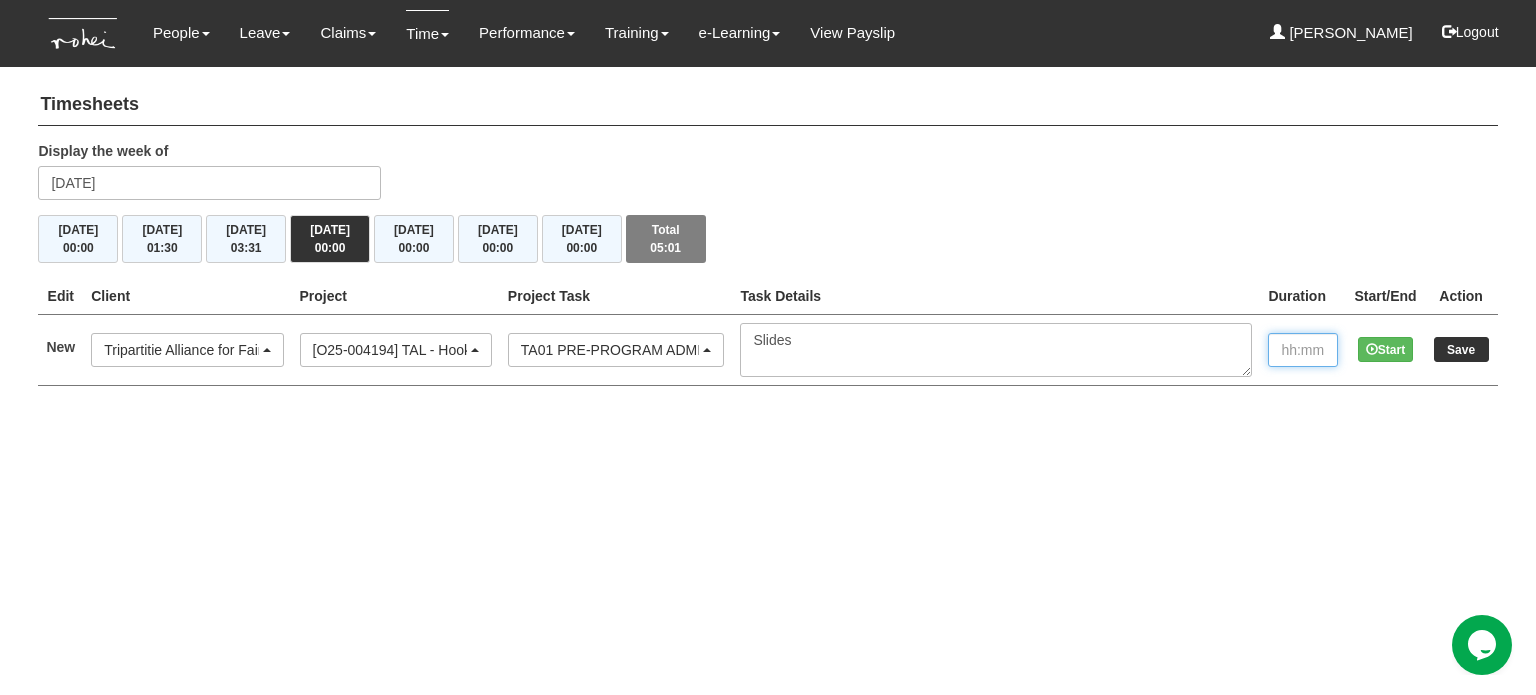 click at bounding box center [1303, 350] 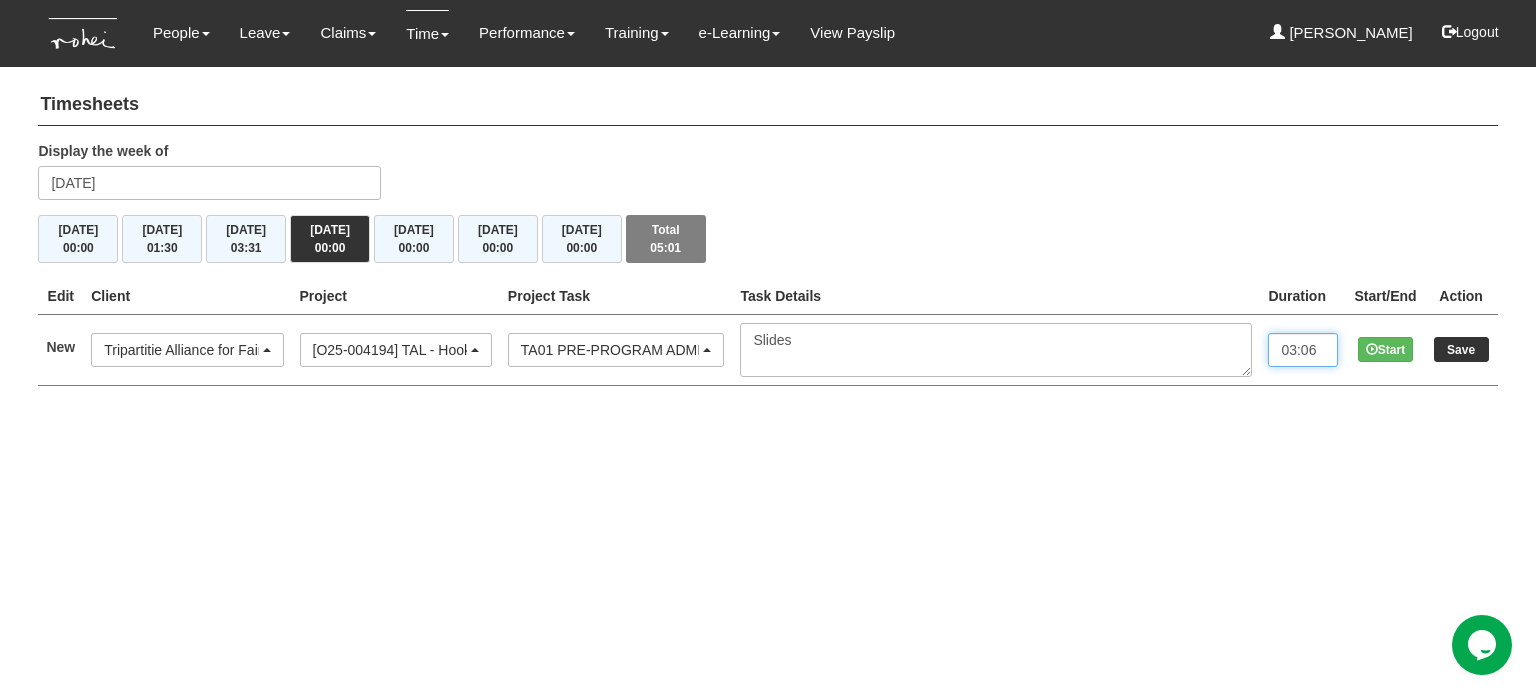 type on "03:06" 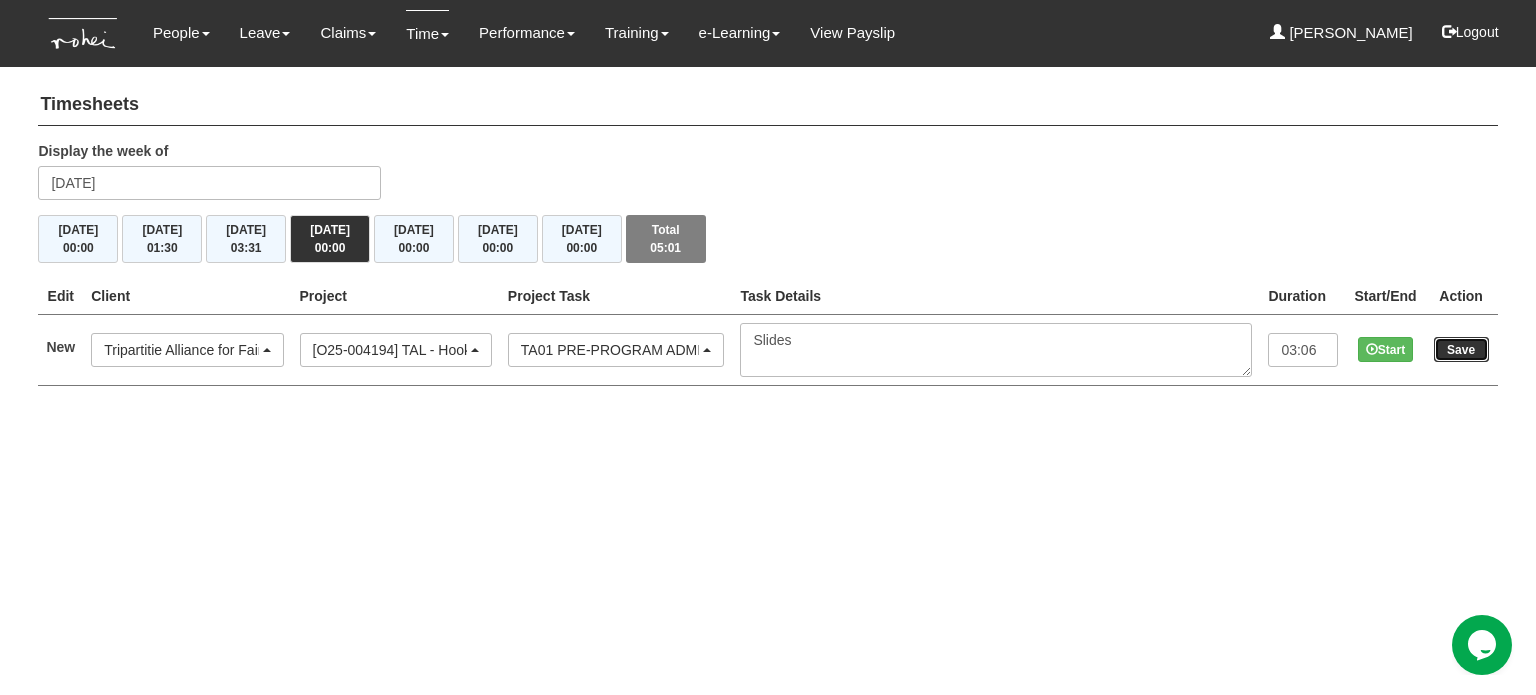 click on "Save" at bounding box center [1461, 349] 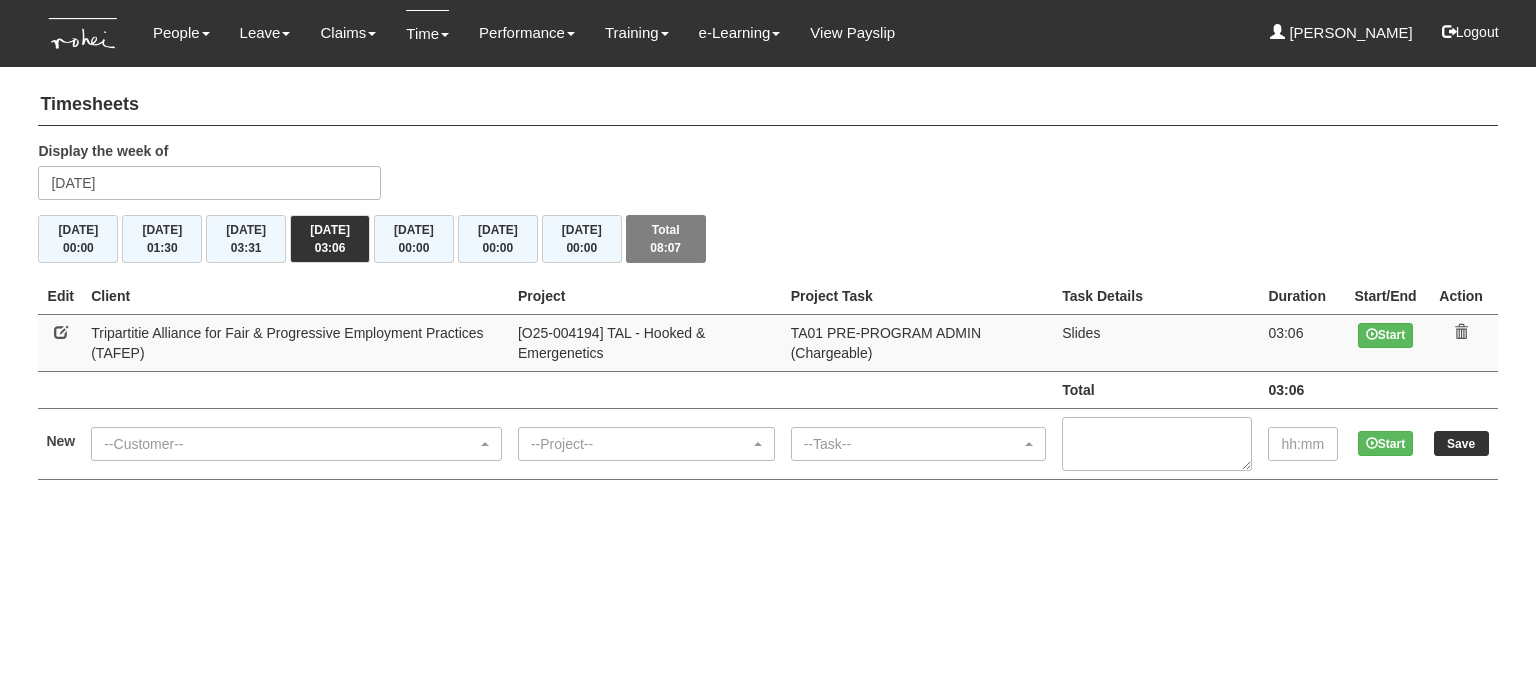 scroll, scrollTop: 0, scrollLeft: 0, axis: both 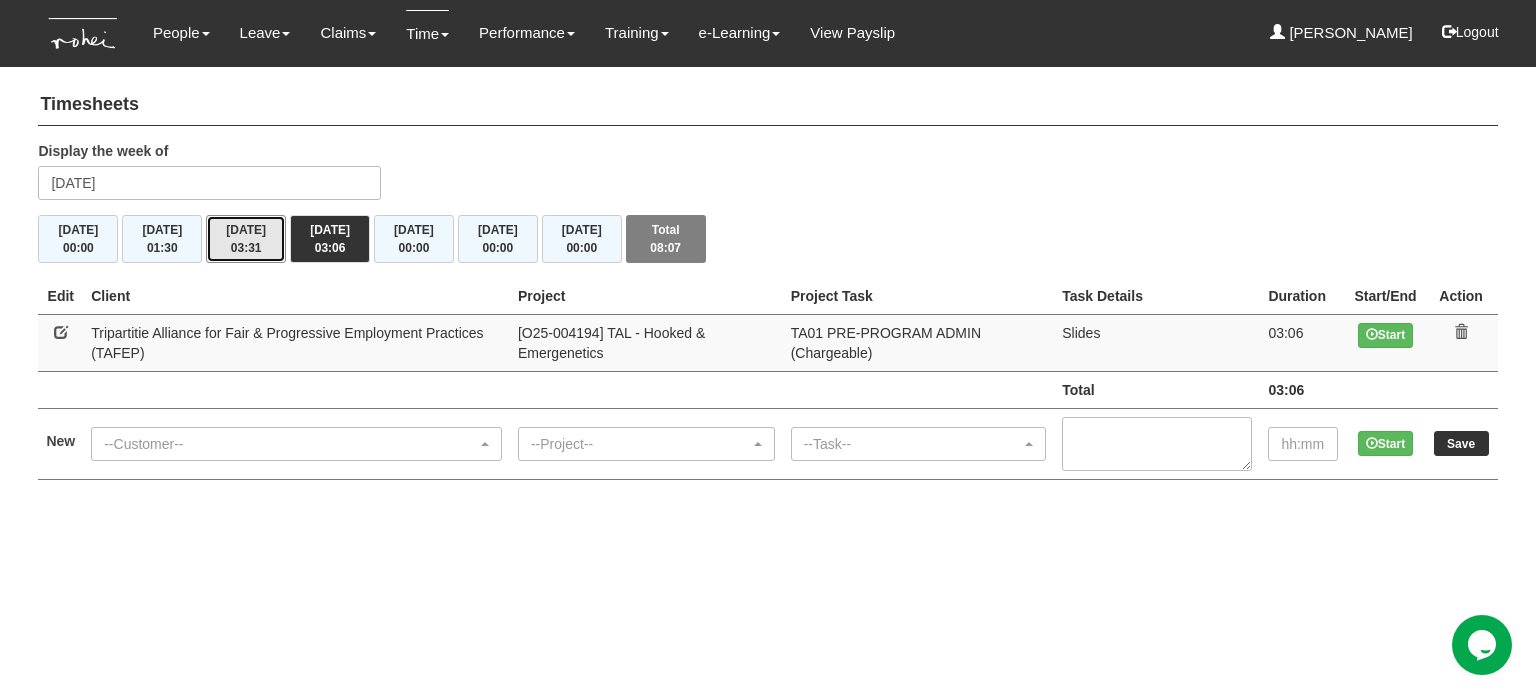 drag, startPoint x: 236, startPoint y: 235, endPoint x: 287, endPoint y: 232, distance: 51.088158 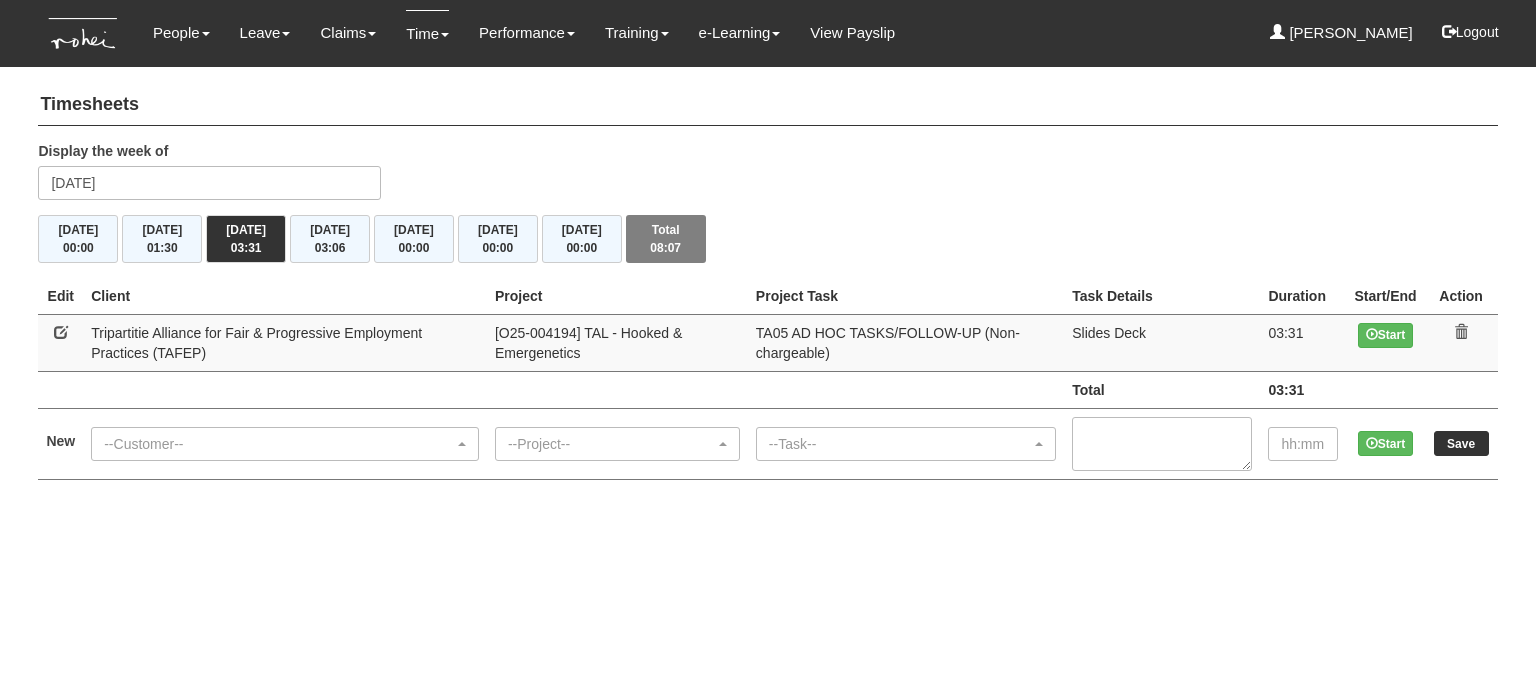 scroll, scrollTop: 0, scrollLeft: 0, axis: both 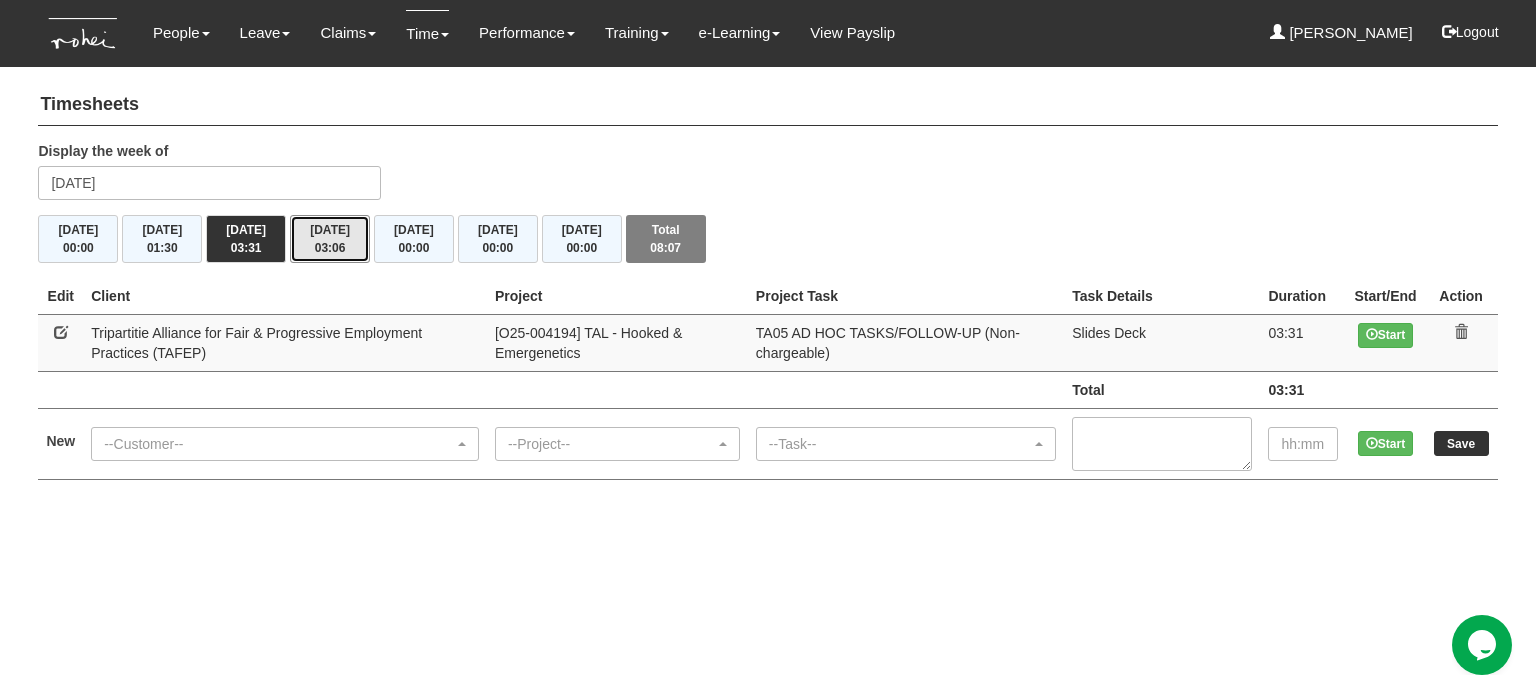 click on "Thu 10/7 03:06" at bounding box center [330, 239] 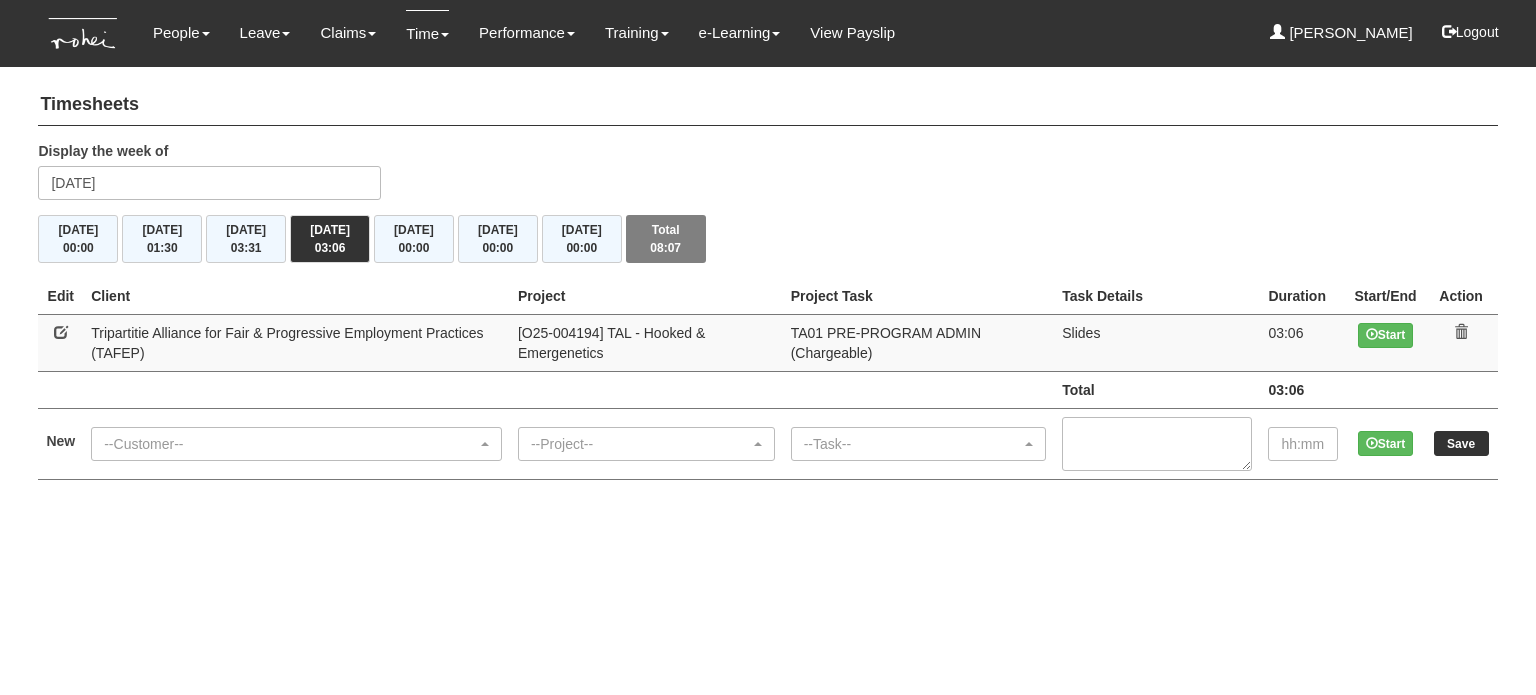 scroll, scrollTop: 0, scrollLeft: 0, axis: both 